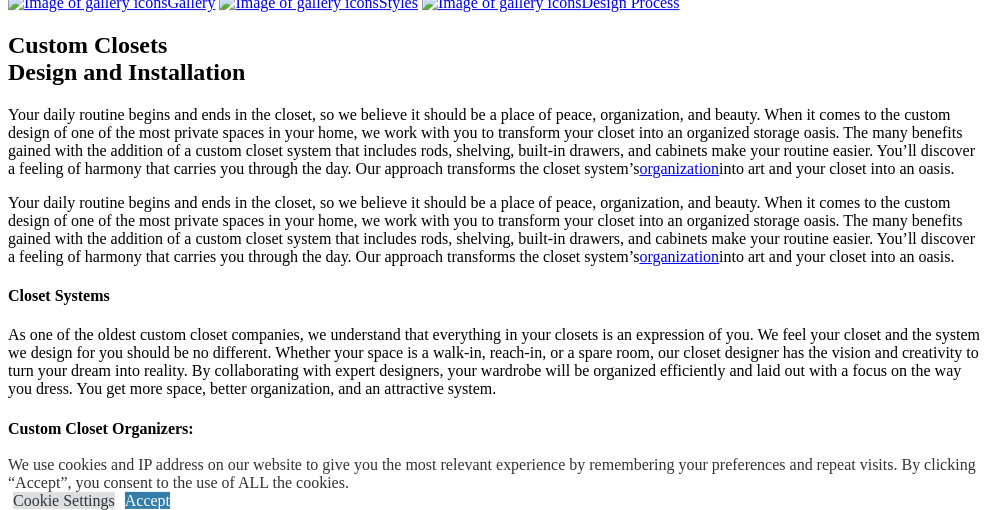 scroll, scrollTop: 2112, scrollLeft: 0, axis: vertical 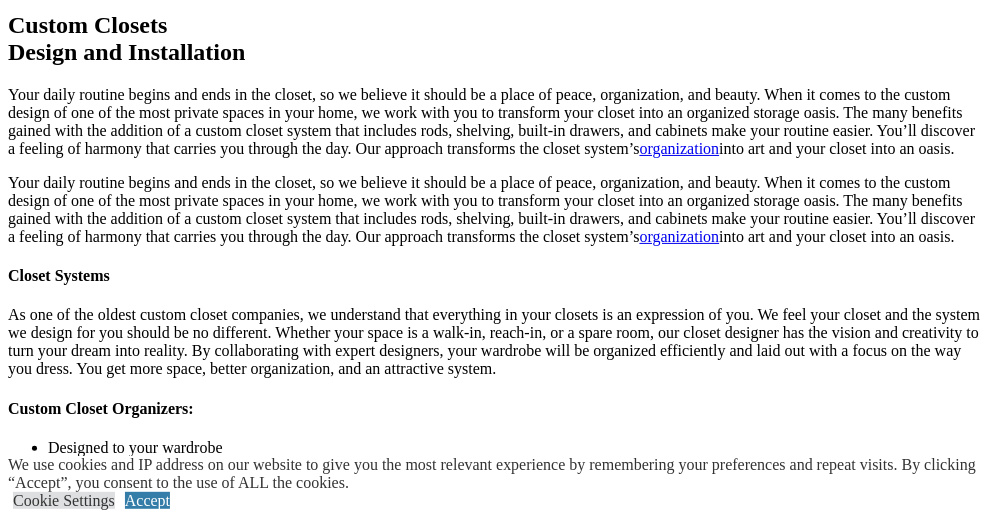 click at bounding box center [810, 1870] 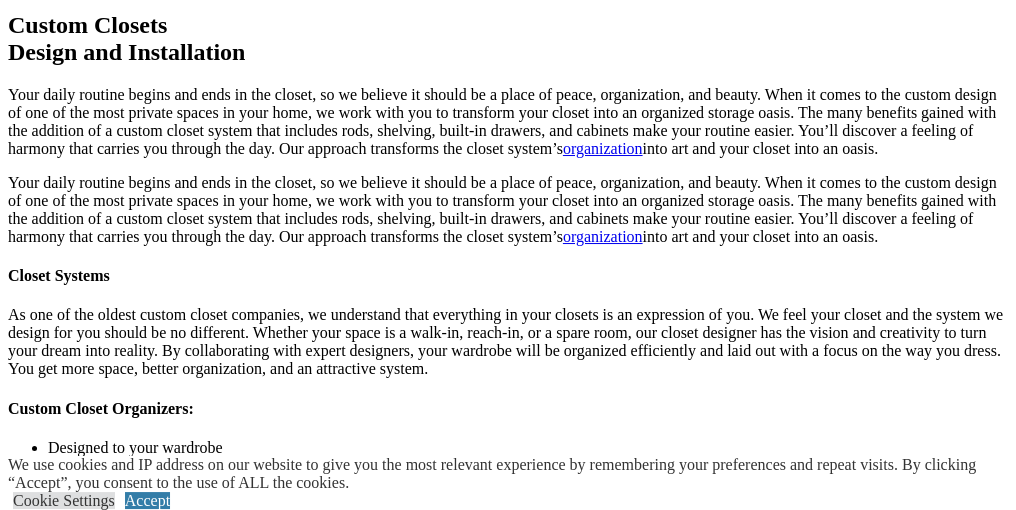 click at bounding box center [508, 48195] 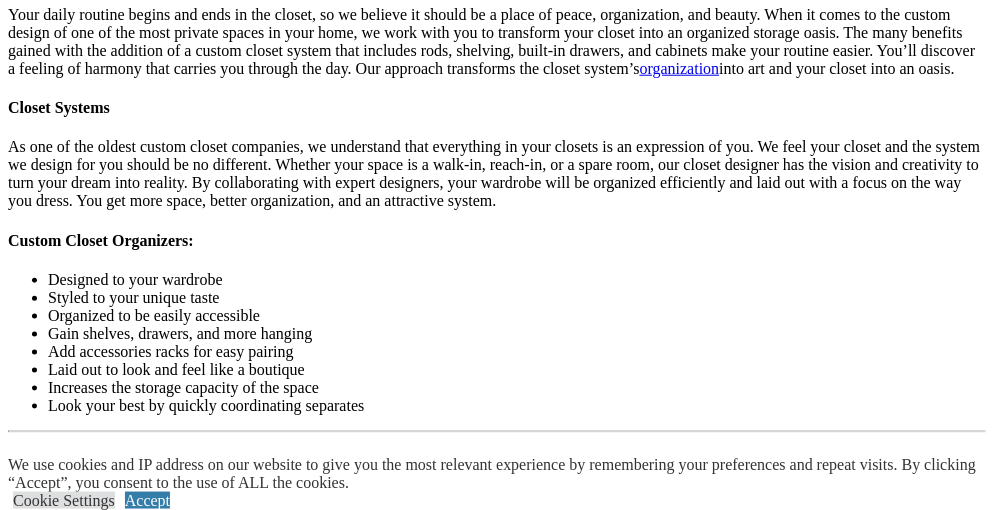 scroll, scrollTop: 2323, scrollLeft: 0, axis: vertical 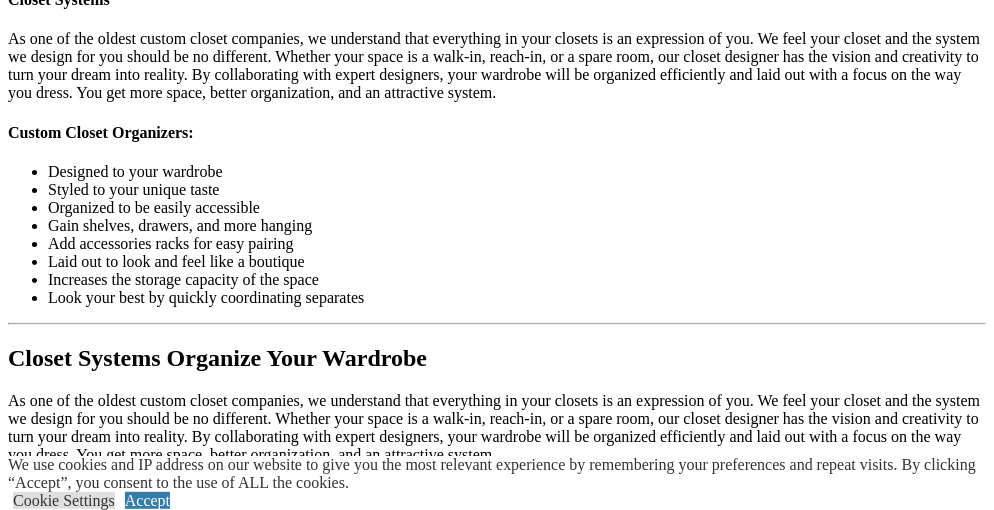 click at bounding box center [188, 1768] 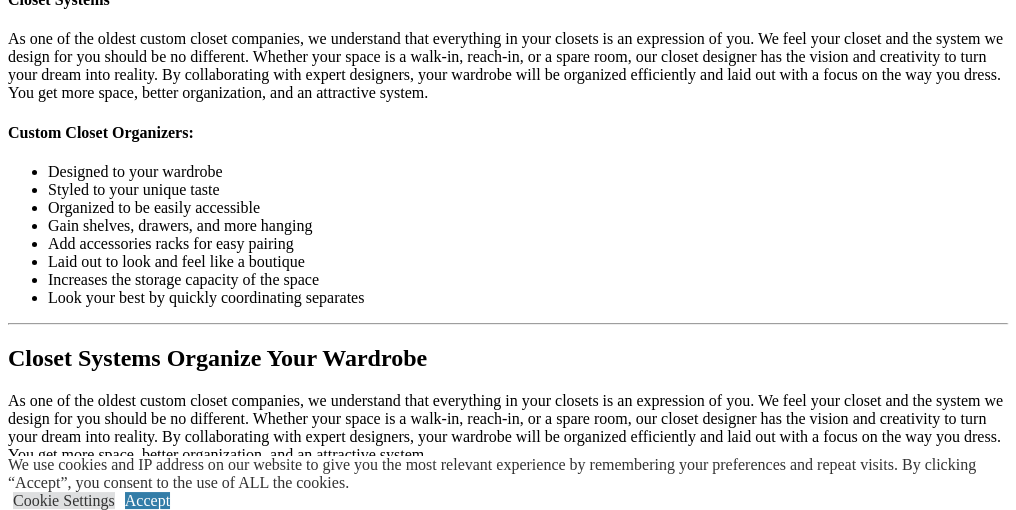 click at bounding box center (508, 47919) 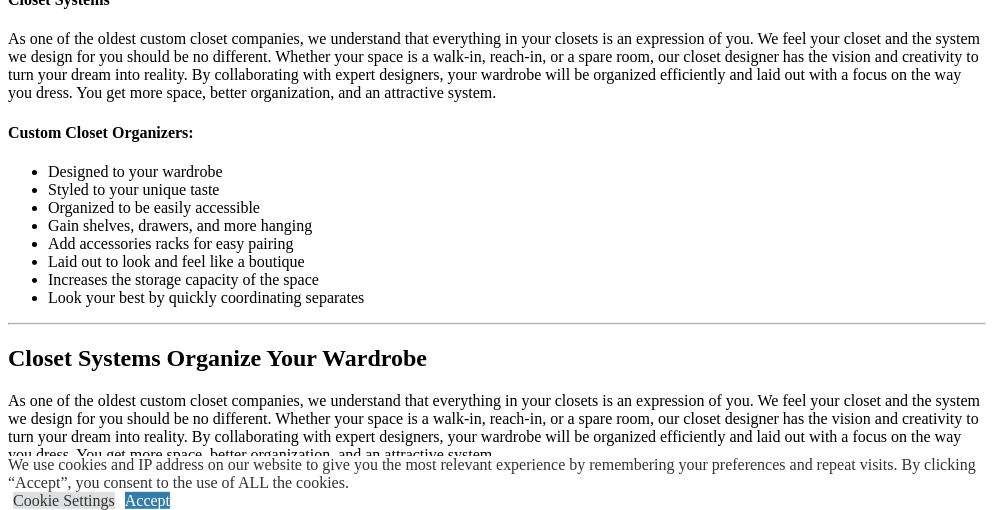 scroll, scrollTop: 2563, scrollLeft: 0, axis: vertical 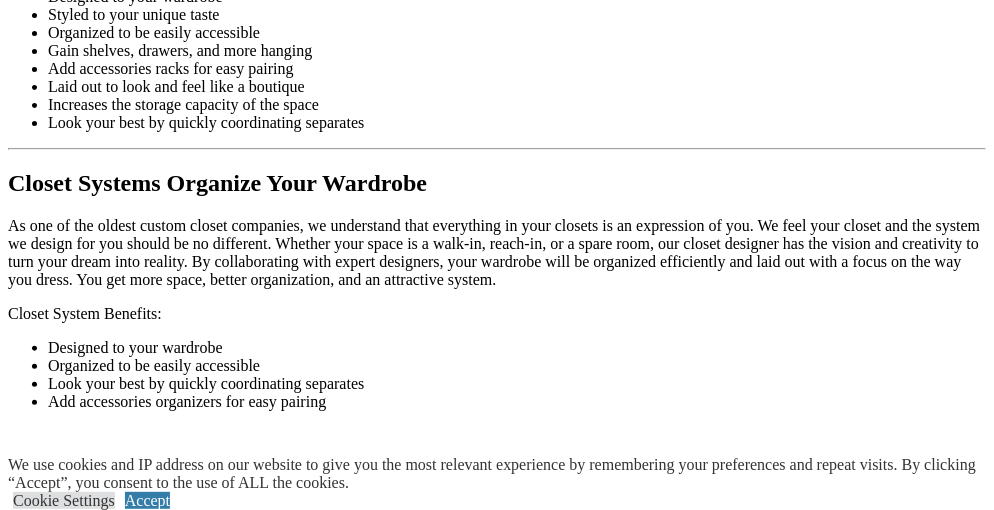 click on "Load More" at bounding box center (44, 1920) 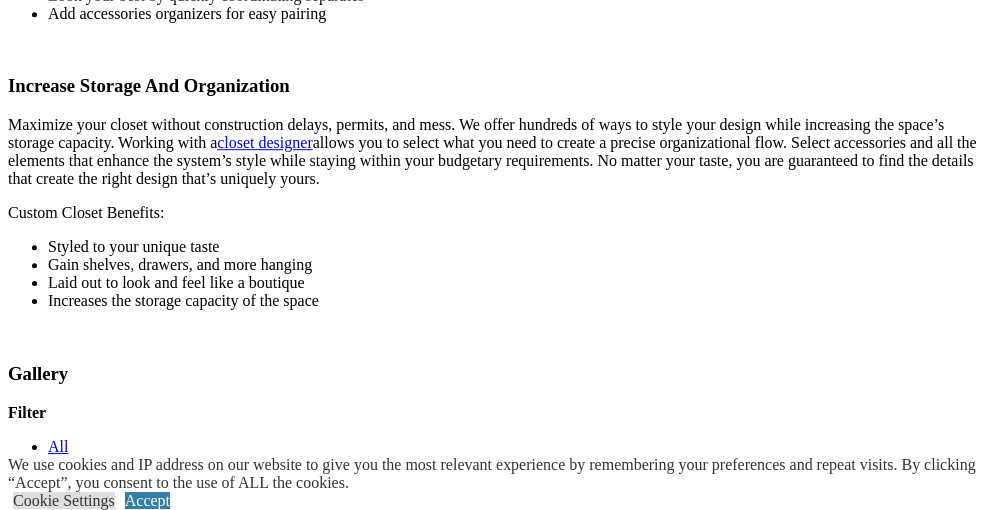 scroll, scrollTop: 2985, scrollLeft: 0, axis: vertical 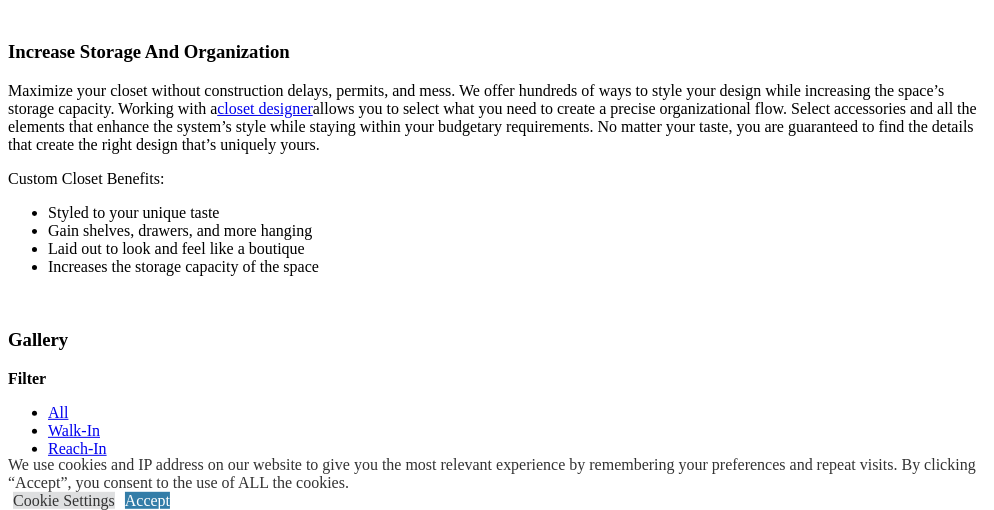 click on "Load More" at bounding box center [44, 2022] 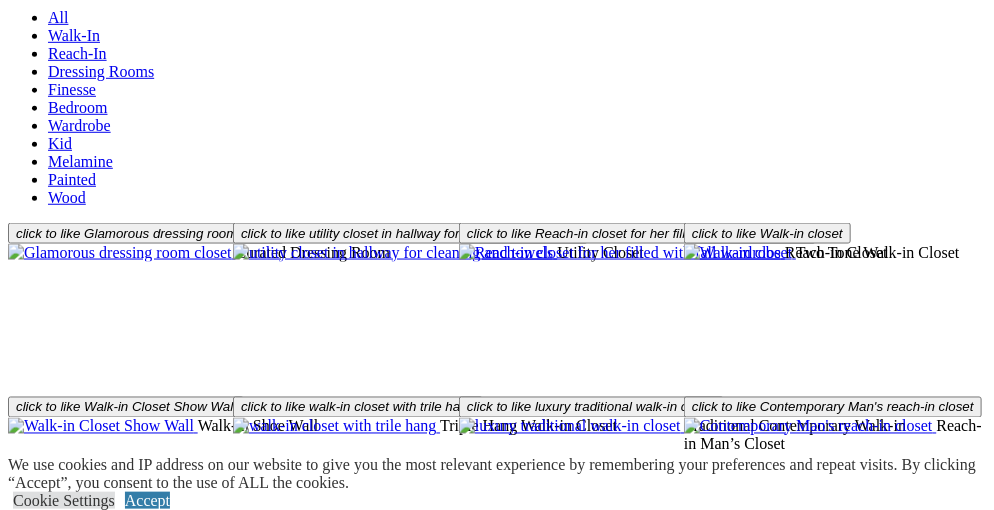 scroll, scrollTop: 3407, scrollLeft: 0, axis: vertical 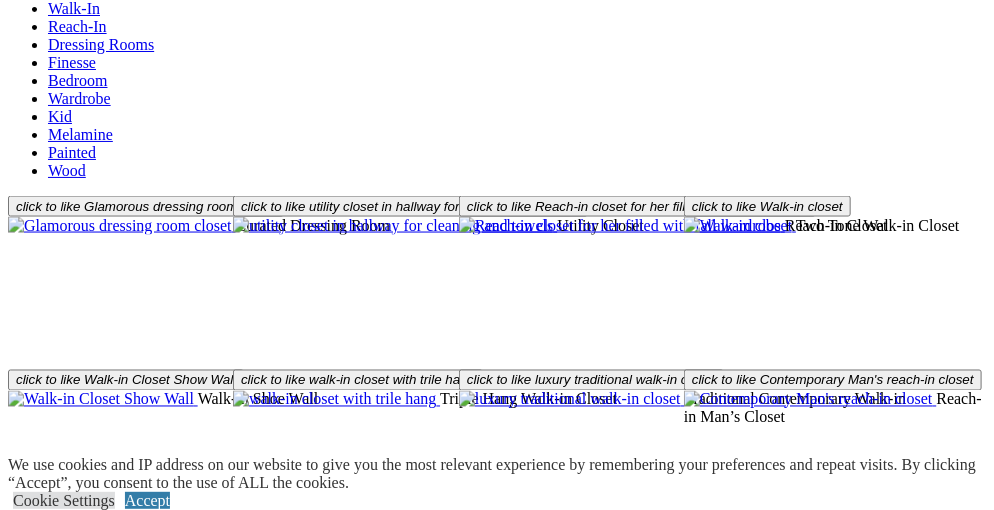 click on "Load More" at bounding box center (44, 1949) 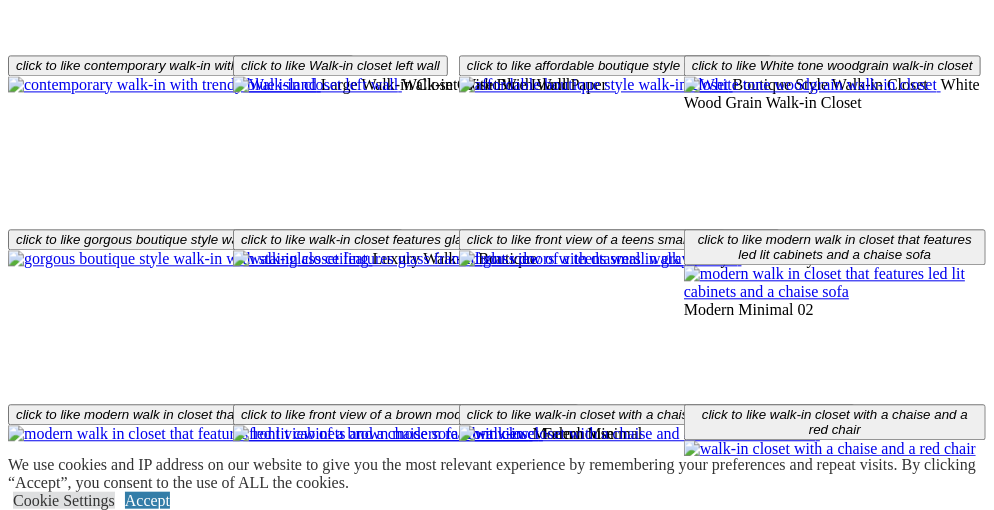 scroll, scrollTop: 3935, scrollLeft: 0, axis: vertical 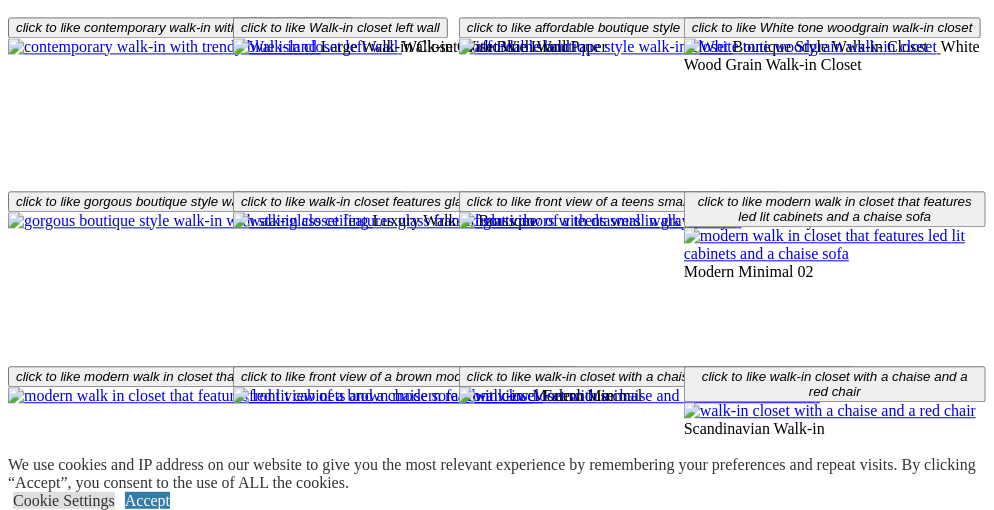 click on "Load More" at bounding box center [44, 1944] 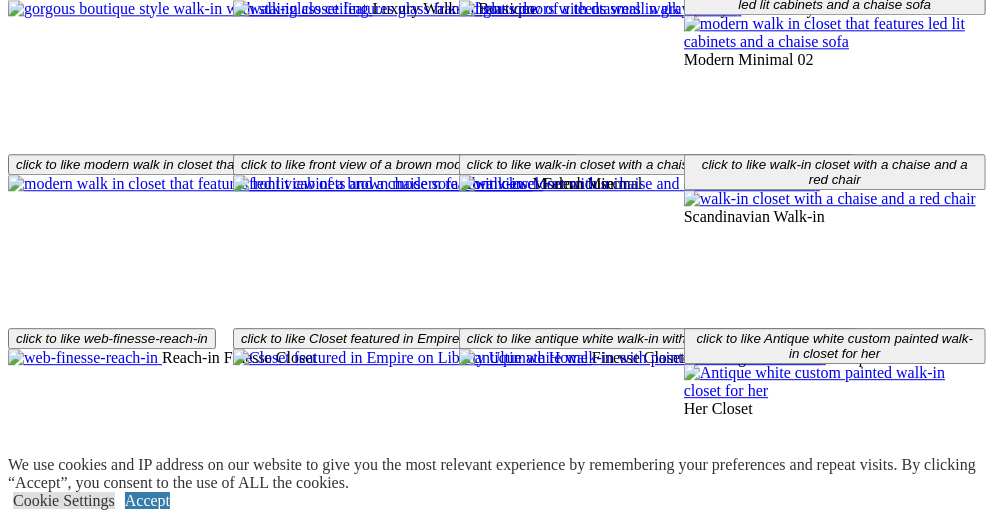 scroll, scrollTop: 4147, scrollLeft: 0, axis: vertical 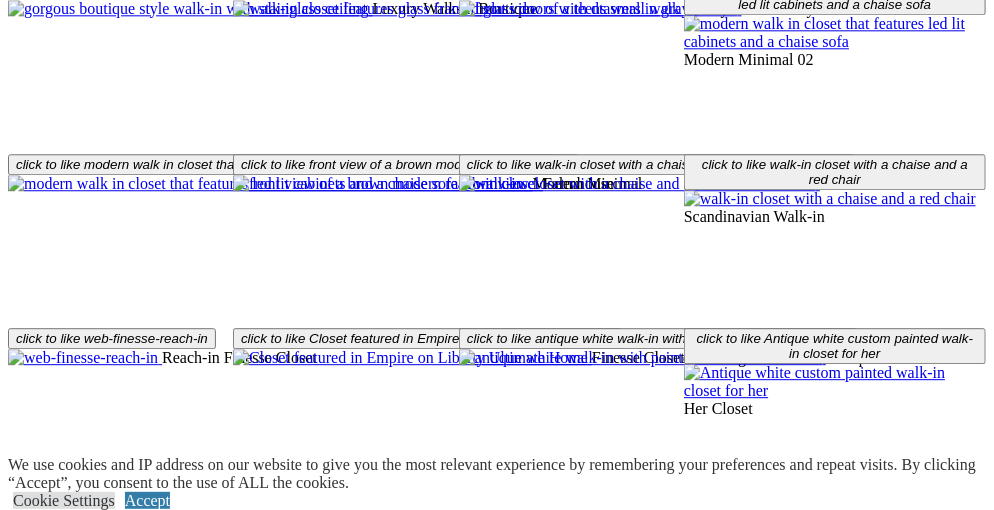 click on "Load More" at bounding box center (44, 2081) 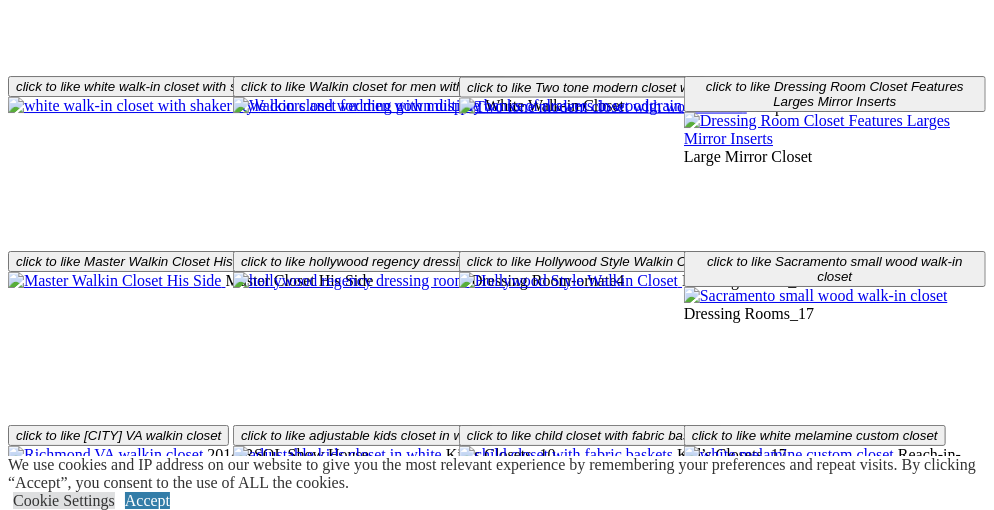 scroll, scrollTop: 4780, scrollLeft: 0, axis: vertical 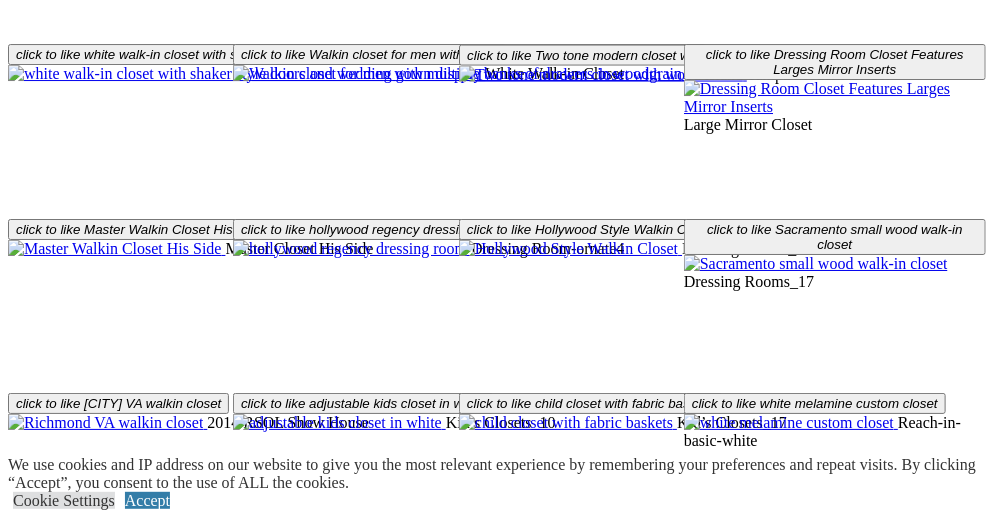 click on "Load More" at bounding box center (44, 1972) 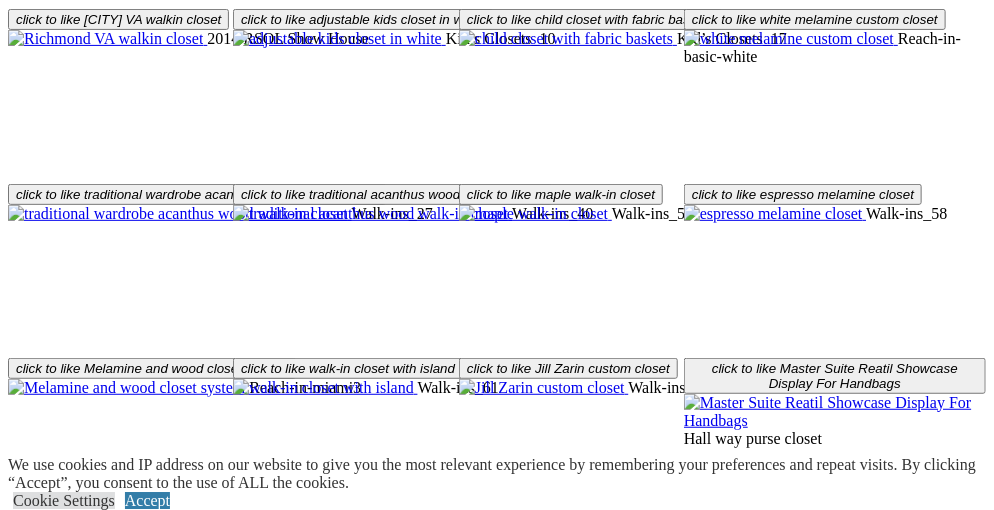 scroll, scrollTop: 5203, scrollLeft: 0, axis: vertical 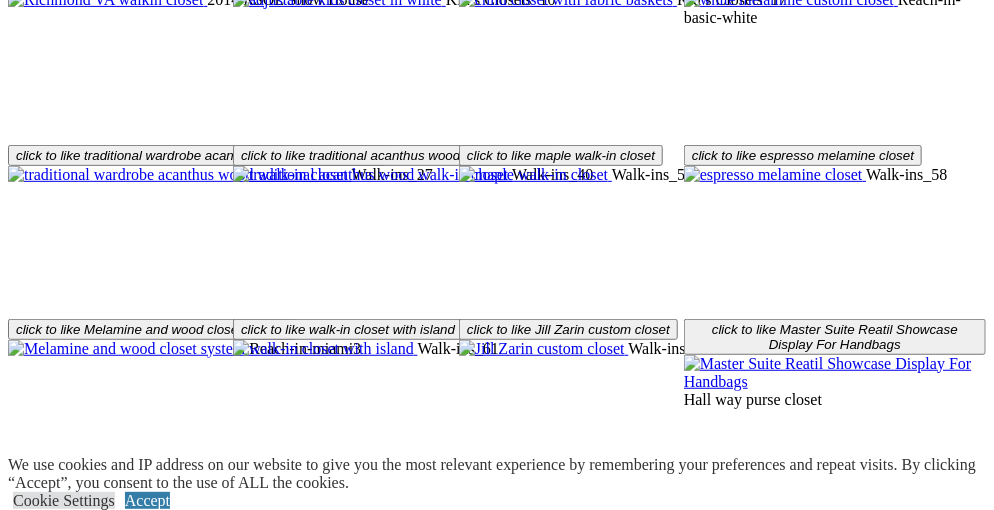 click on "Load More" at bounding box center [44, 1898] 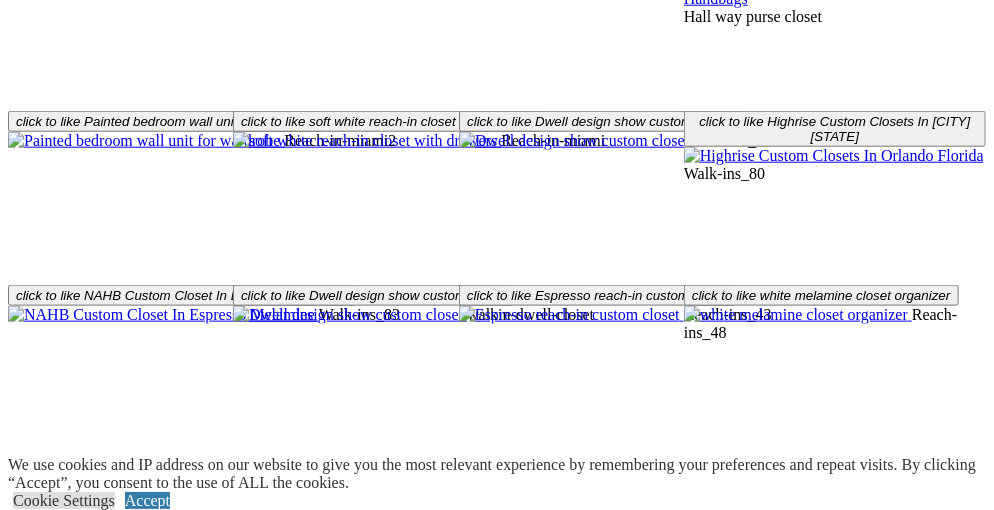 scroll, scrollTop: 5625, scrollLeft: 0, axis: vertical 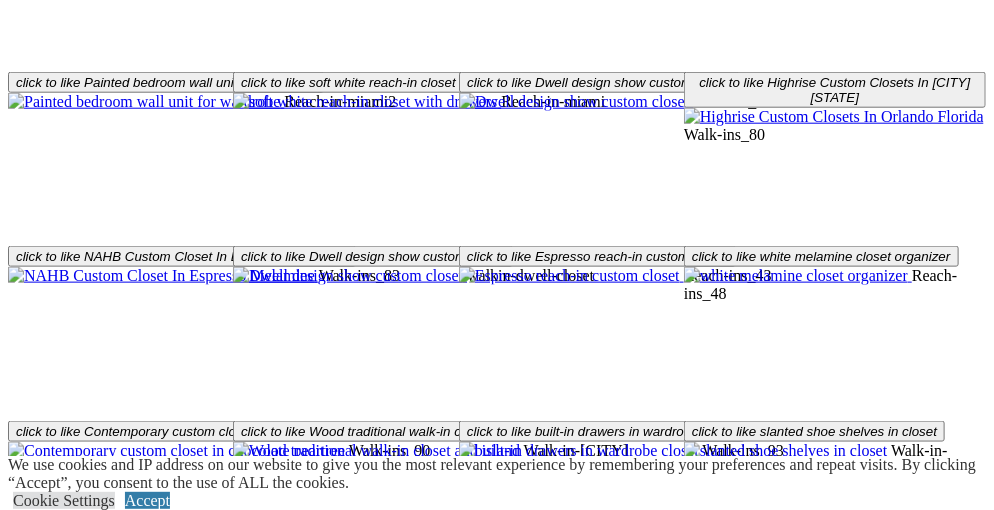 click on "Load More" at bounding box center [44, 1999] 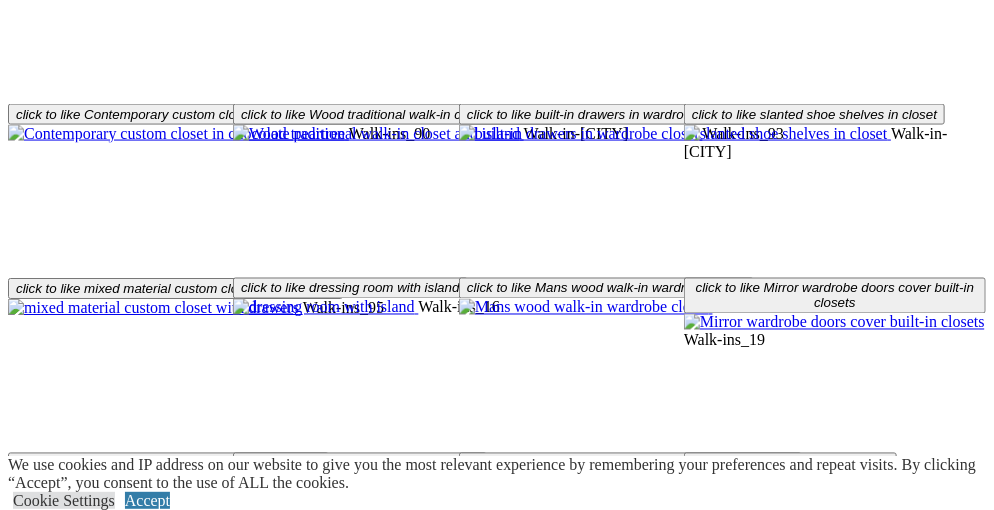 scroll, scrollTop: 6047, scrollLeft: 0, axis: vertical 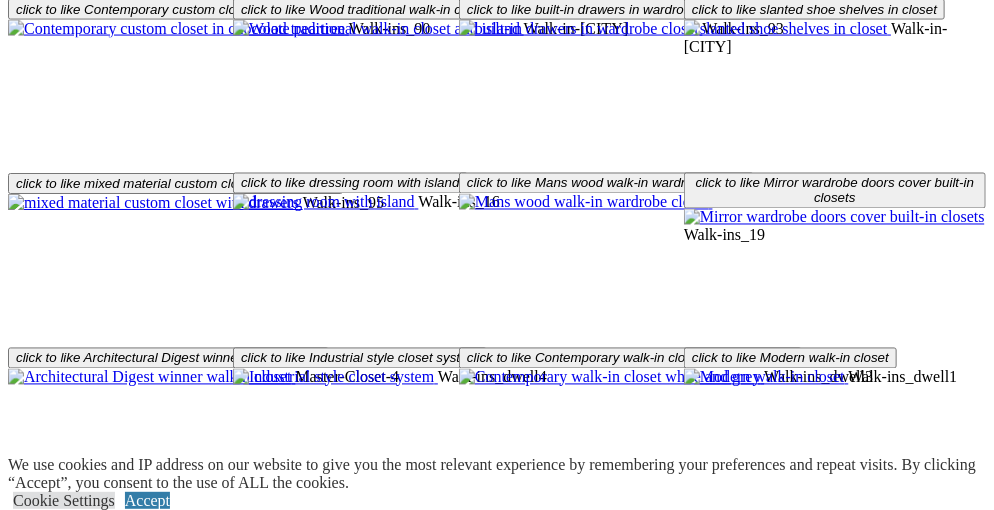 click on "Load More" at bounding box center (44, 1926) 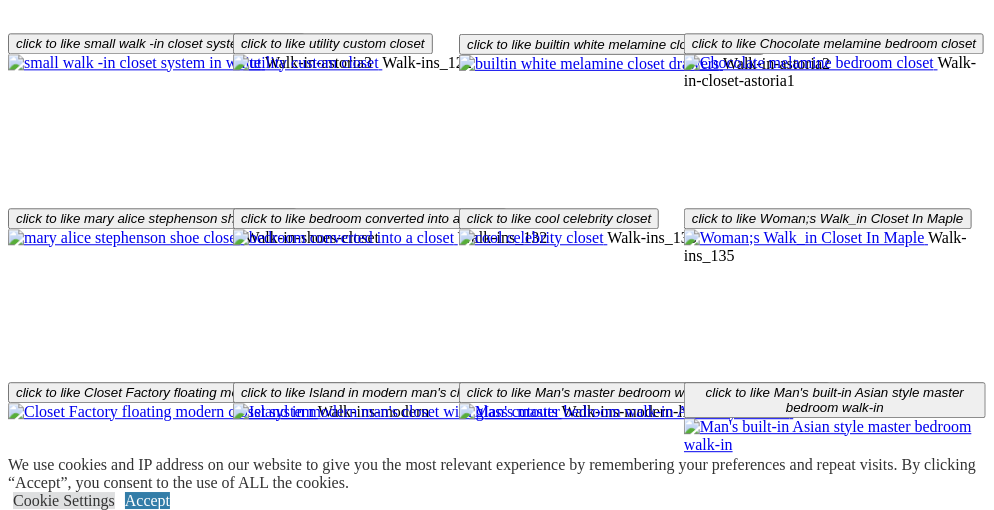 scroll, scrollTop: 6575, scrollLeft: 0, axis: vertical 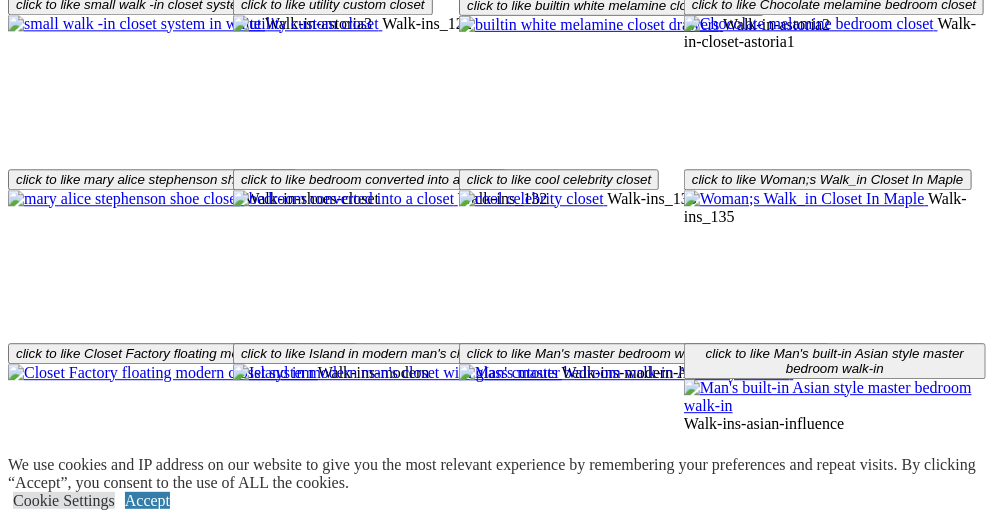 click on "Load More" at bounding box center (44, 1922) 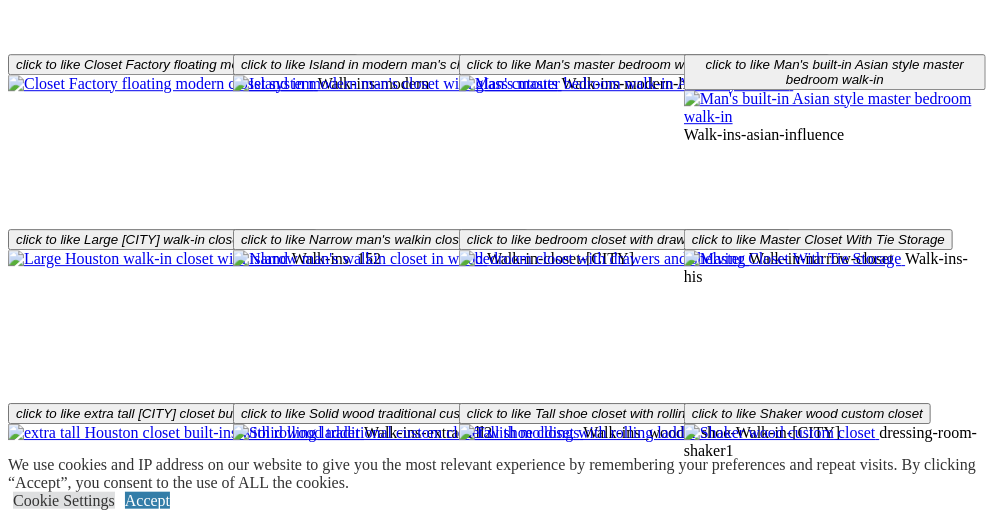 scroll, scrollTop: 6892, scrollLeft: 0, axis: vertical 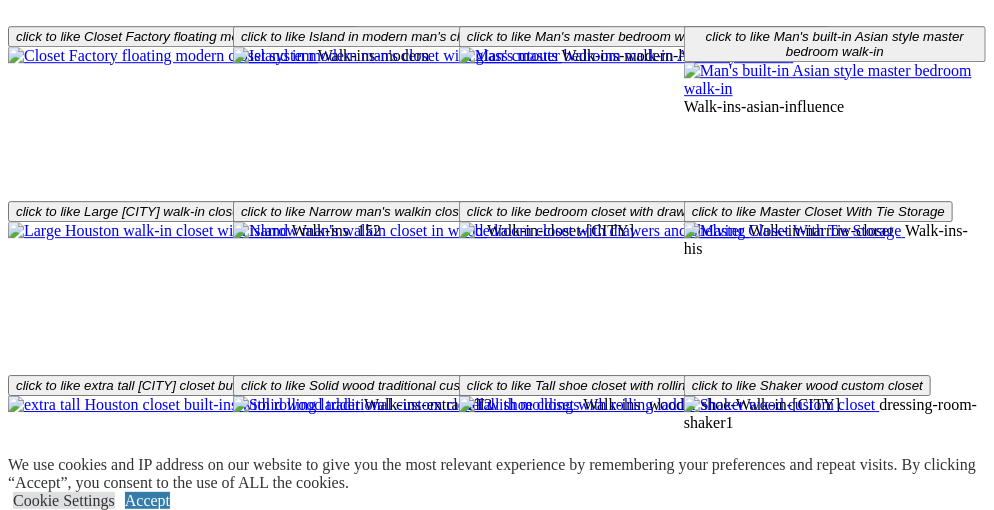click on "Load More" at bounding box center [44, 1954] 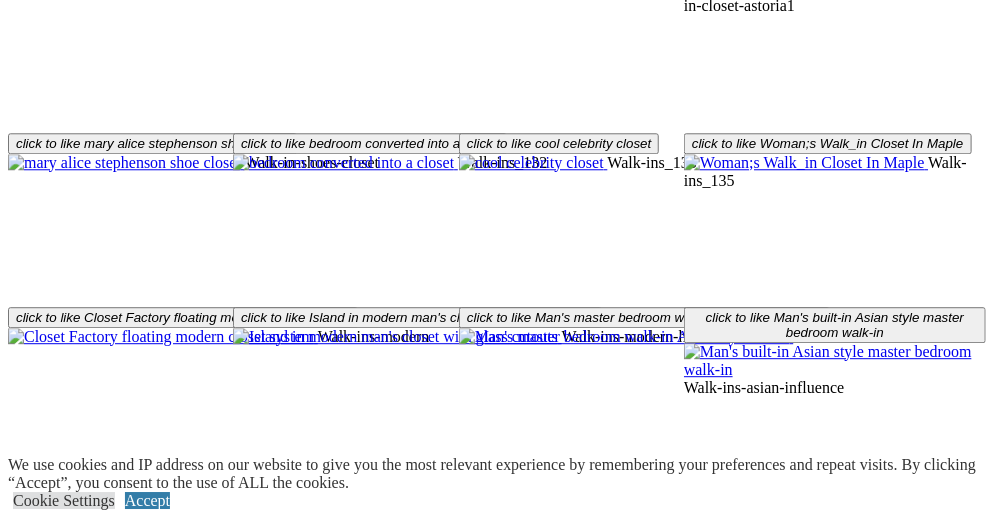 scroll, scrollTop: 6575, scrollLeft: 0, axis: vertical 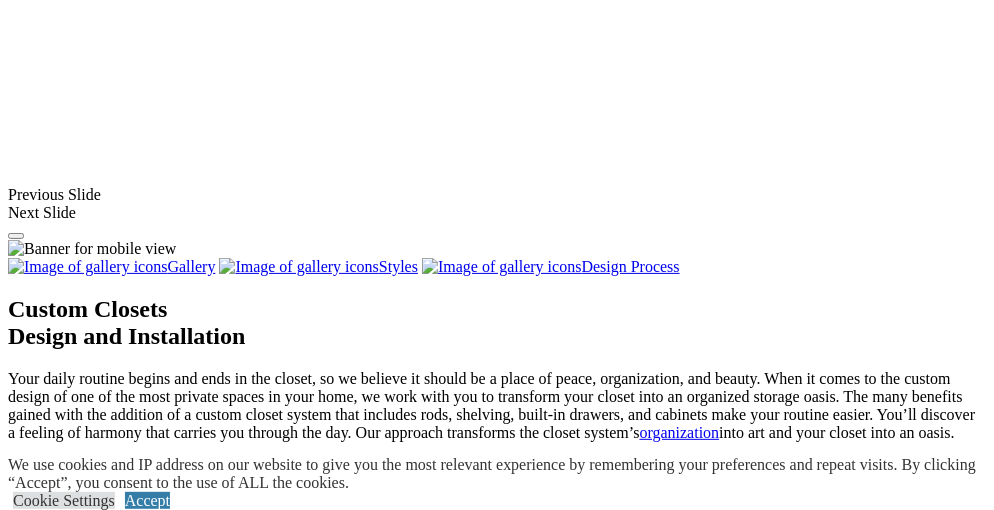 click at bounding box center (101, 1979) 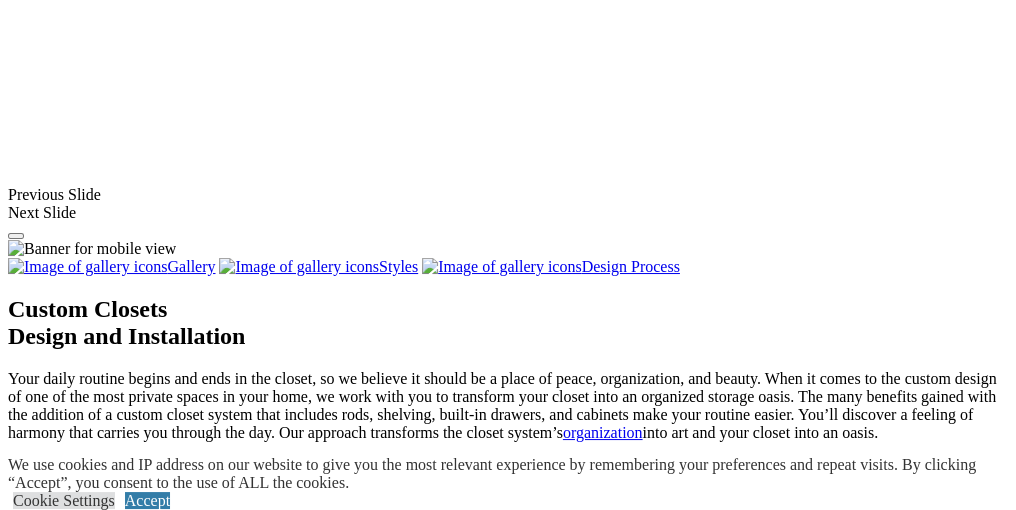click at bounding box center [8, 53034] 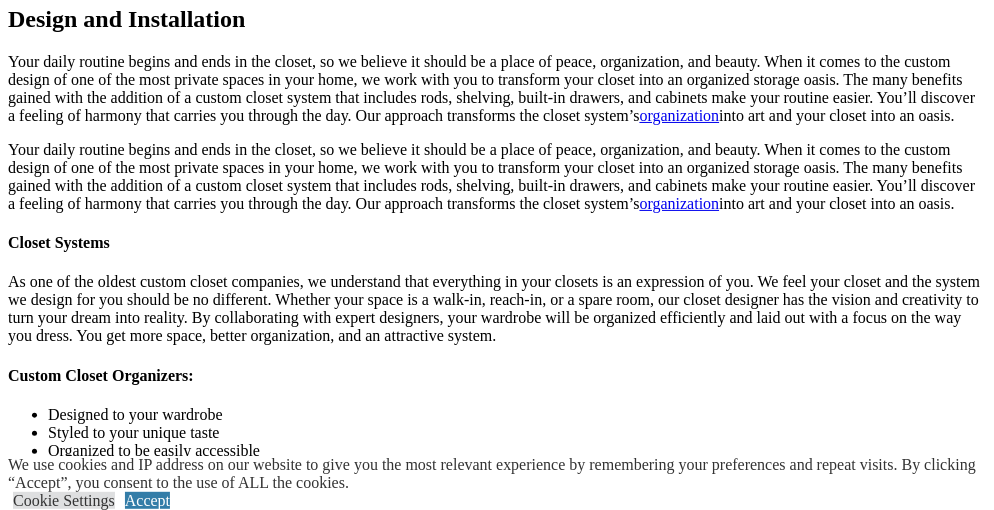 scroll, scrollTop: 2251, scrollLeft: 0, axis: vertical 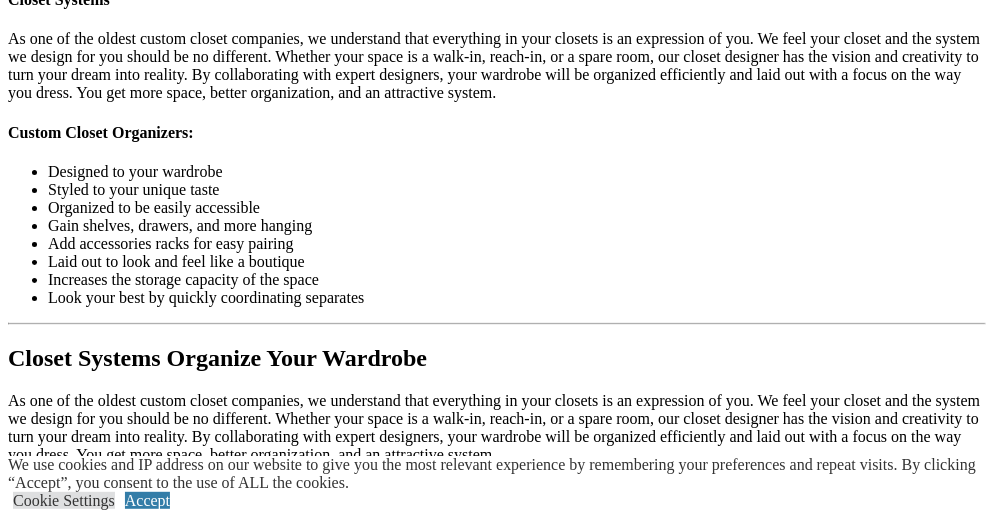 click at bounding box center (188, 1768) 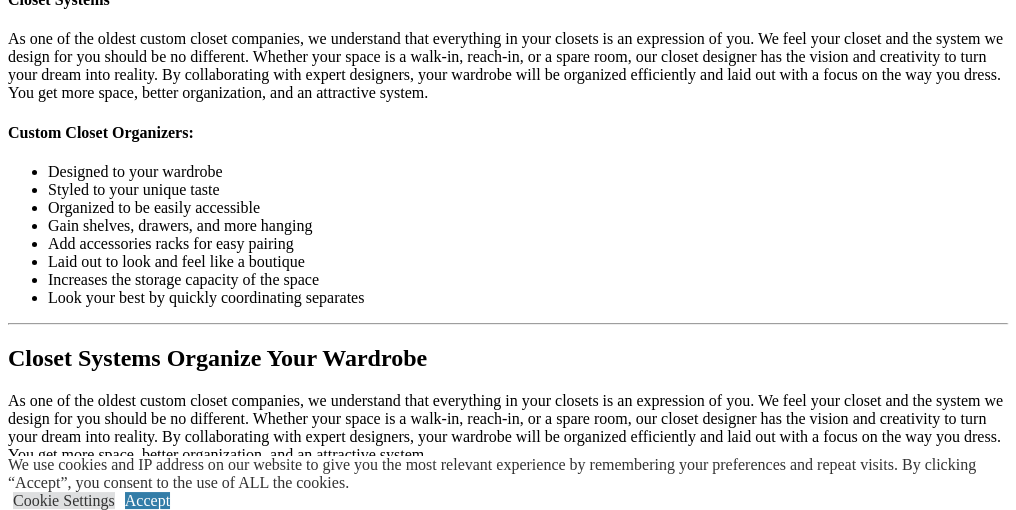 click at bounding box center (8, 52474) 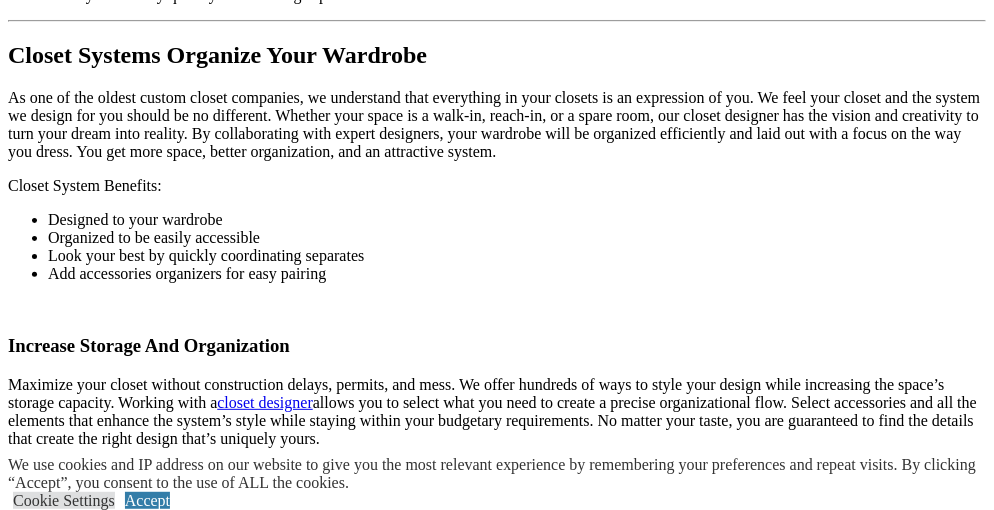 scroll, scrollTop: 2599, scrollLeft: 0, axis: vertical 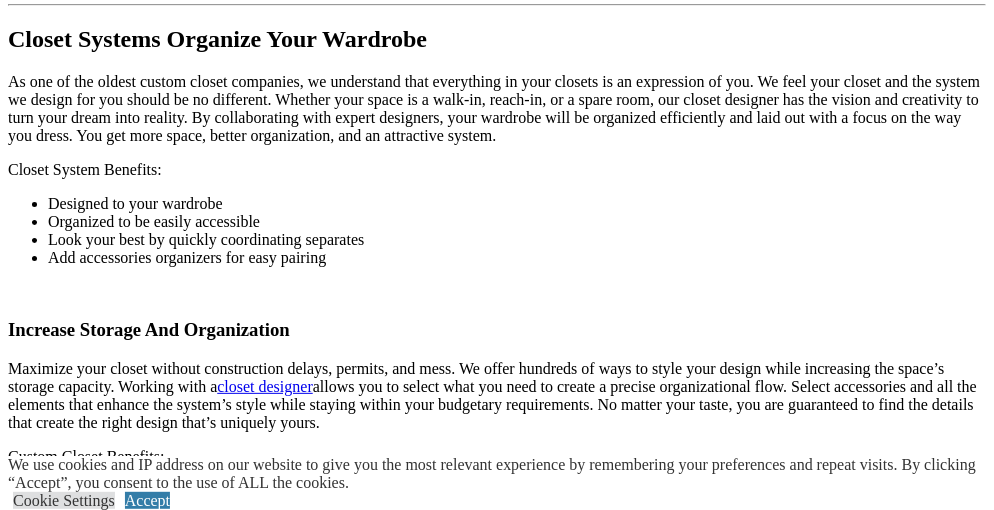 click at bounding box center (641, 1798) 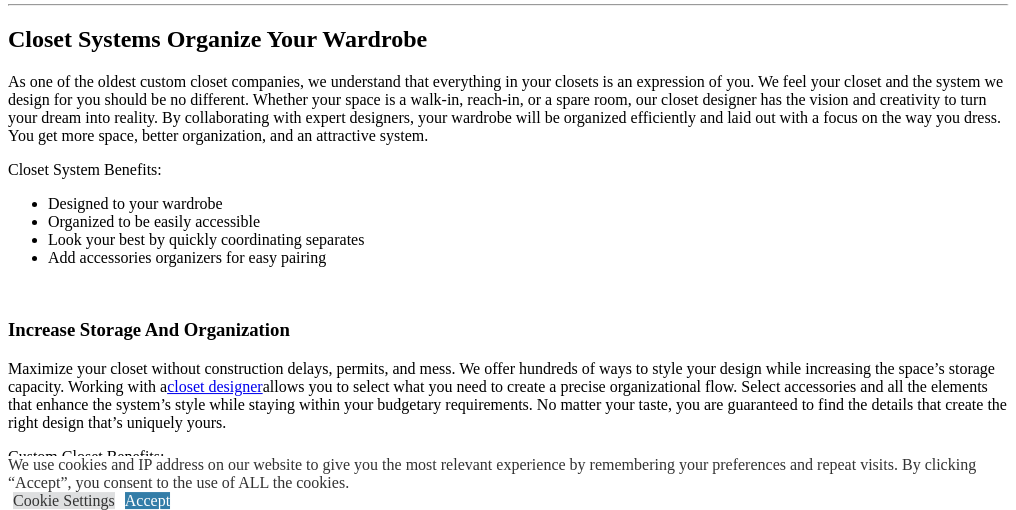 click at bounding box center (508, 52137) 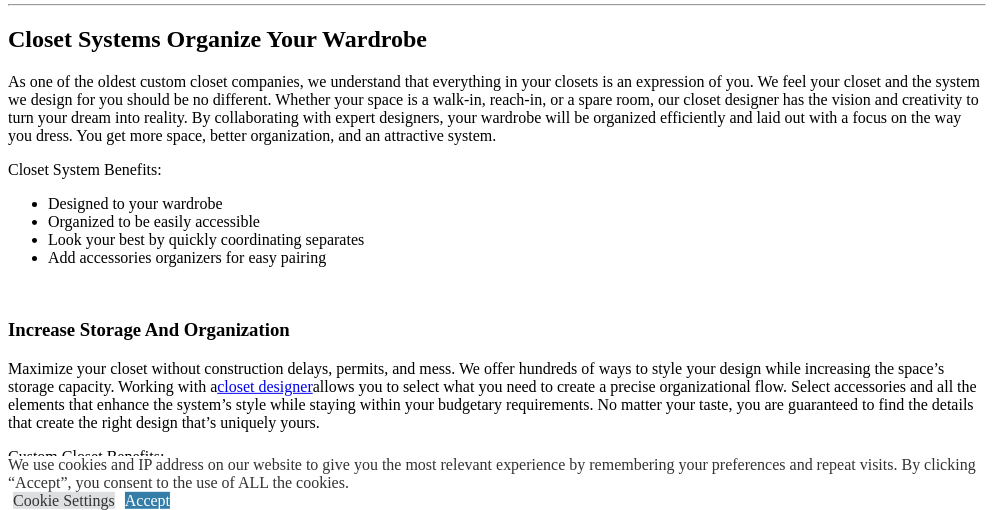 scroll, scrollTop: 2649, scrollLeft: 0, axis: vertical 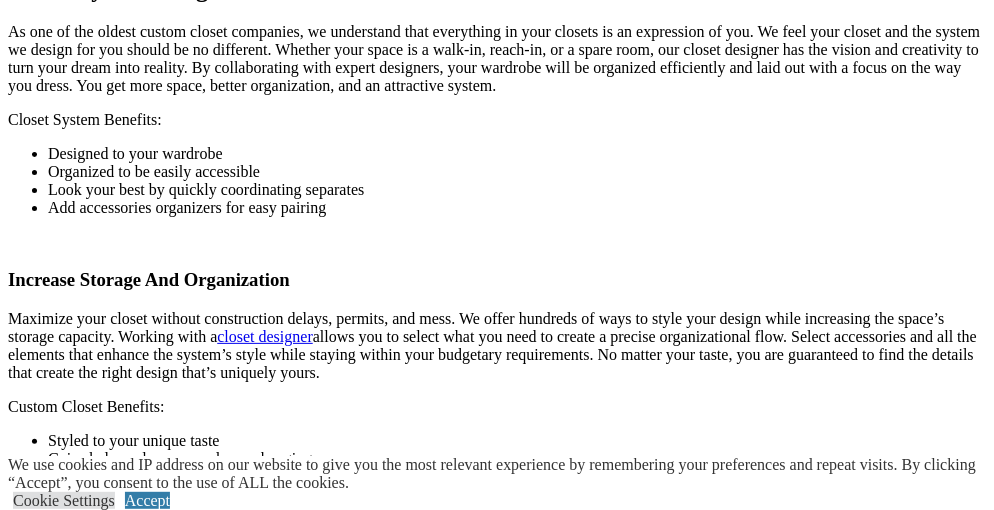 click at bounding box center (180, -2623) 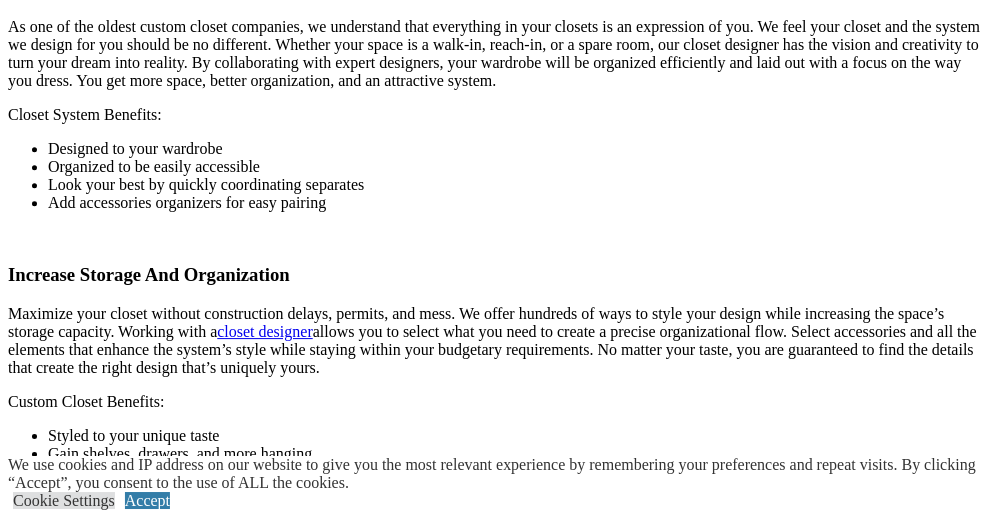 scroll, scrollTop: 2755, scrollLeft: 0, axis: vertical 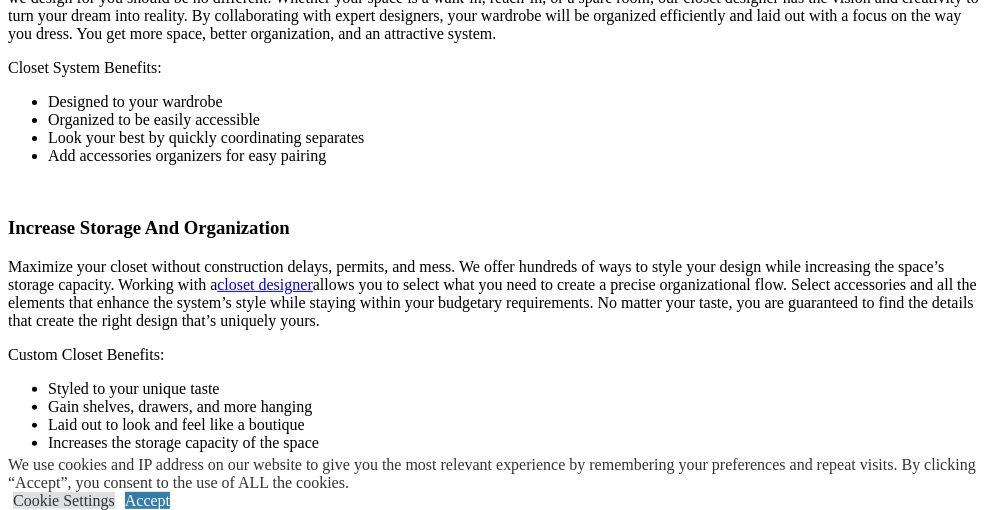 click at bounding box center [150, 1871] 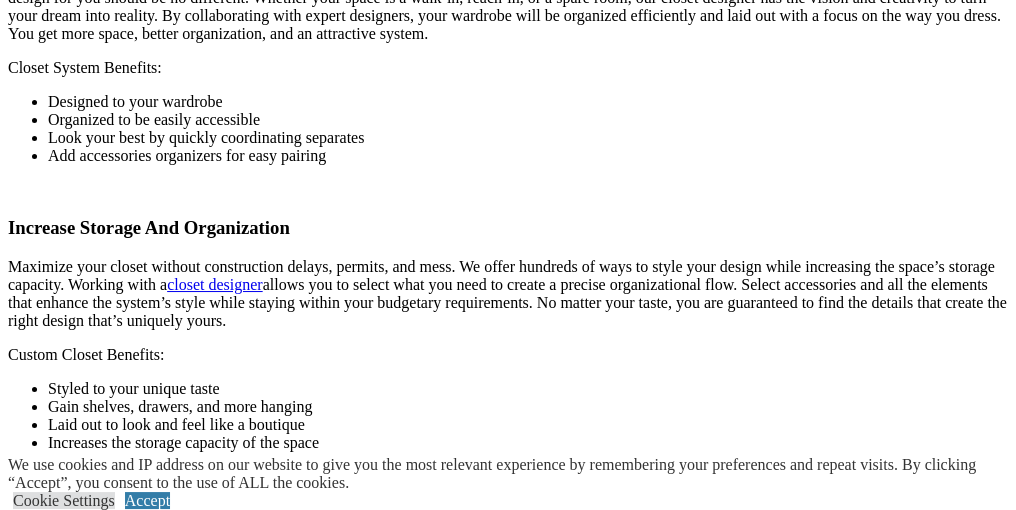 click at bounding box center [8, 52053] 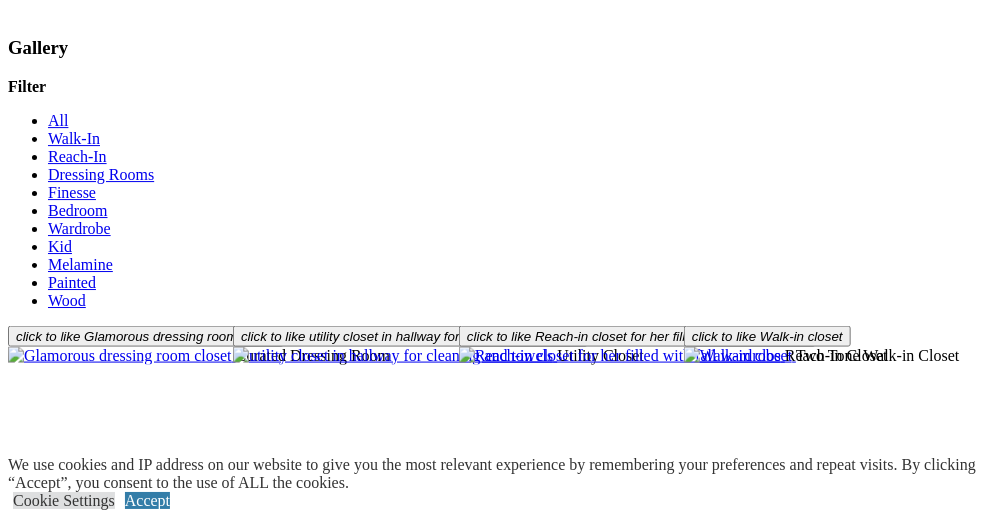 scroll, scrollTop: 3124, scrollLeft: 0, axis: vertical 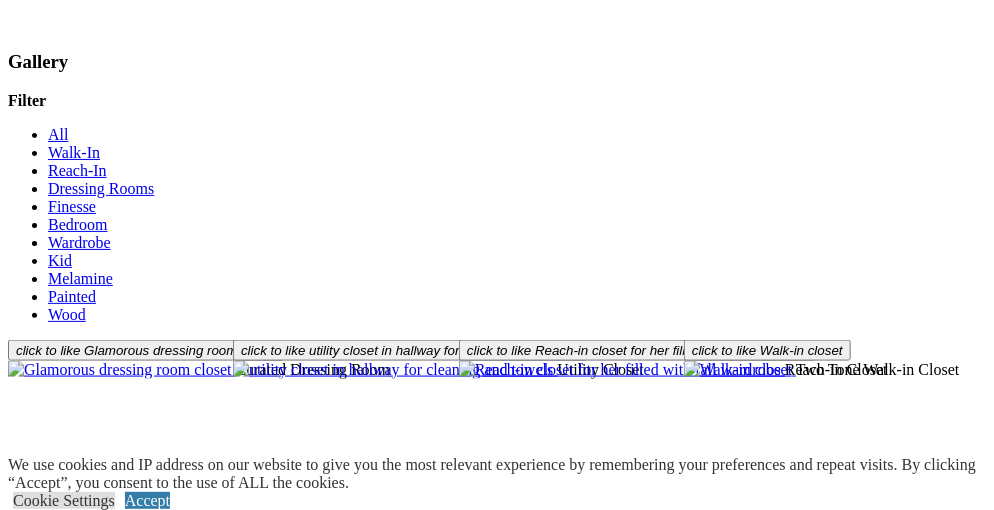 click at bounding box center (115, 1766) 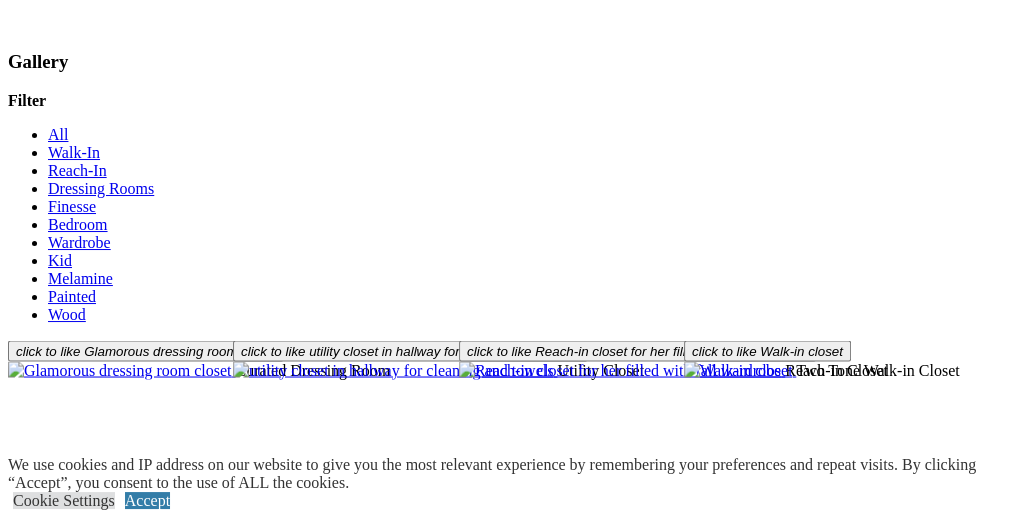 click at bounding box center [8, 51599] 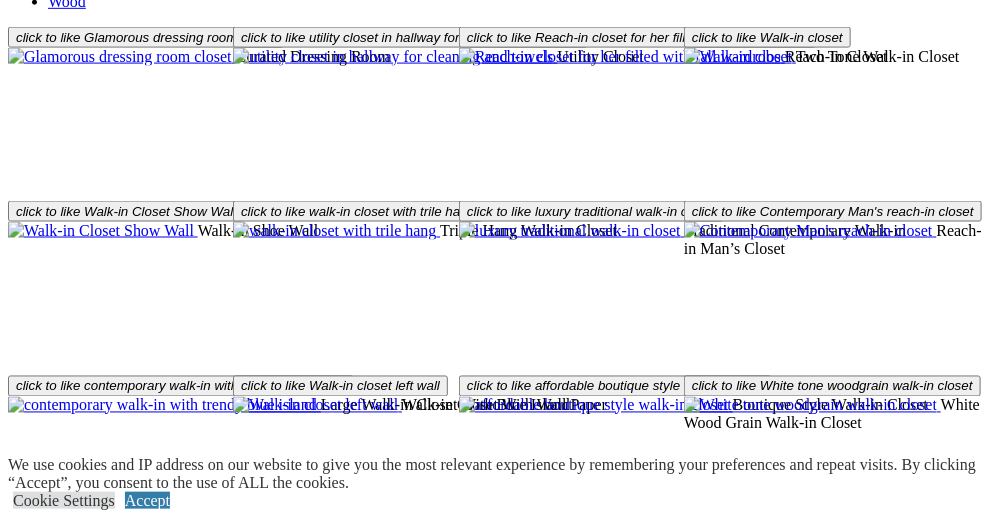scroll, scrollTop: 3472, scrollLeft: 0, axis: vertical 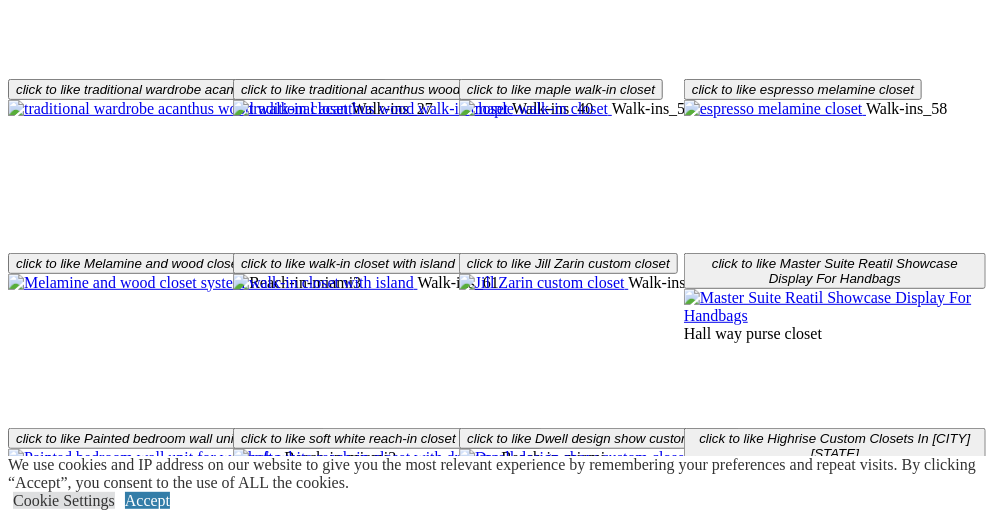 click at bounding box center [602, 1854] 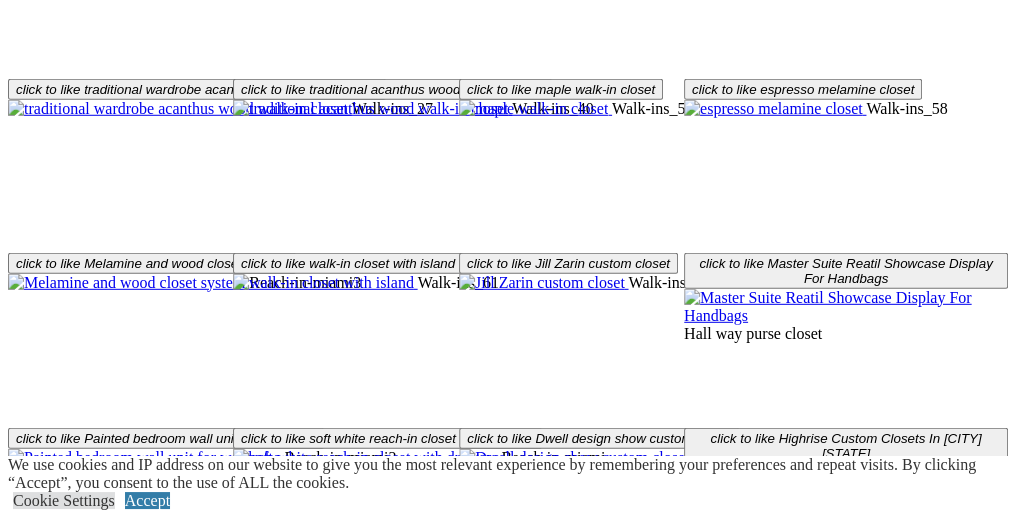 click at bounding box center [8, 49593] 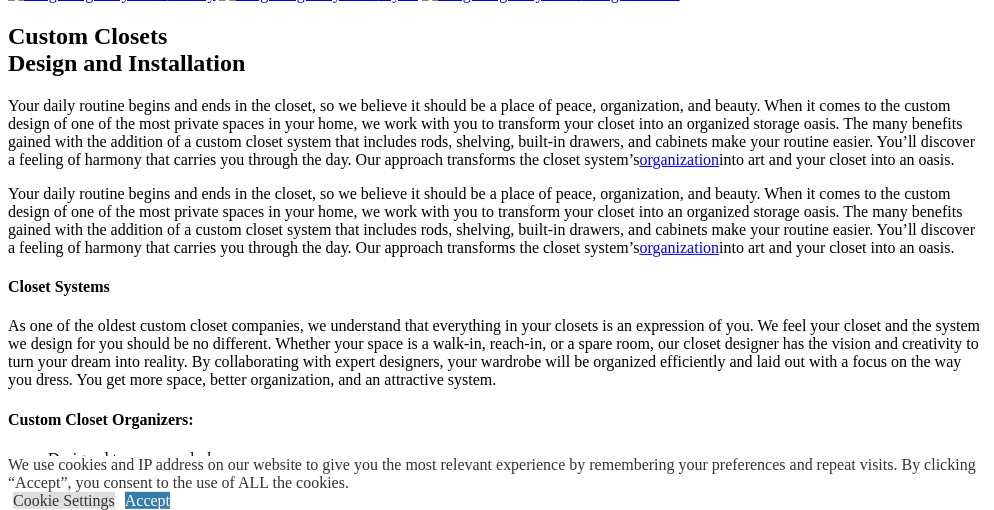 scroll, scrollTop: 2099, scrollLeft: 0, axis: vertical 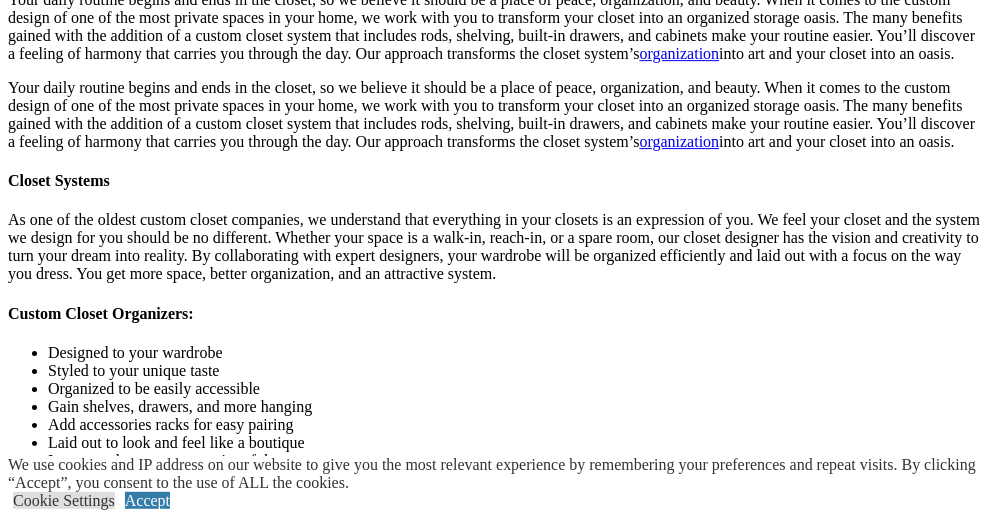 click at bounding box center [315, 1775] 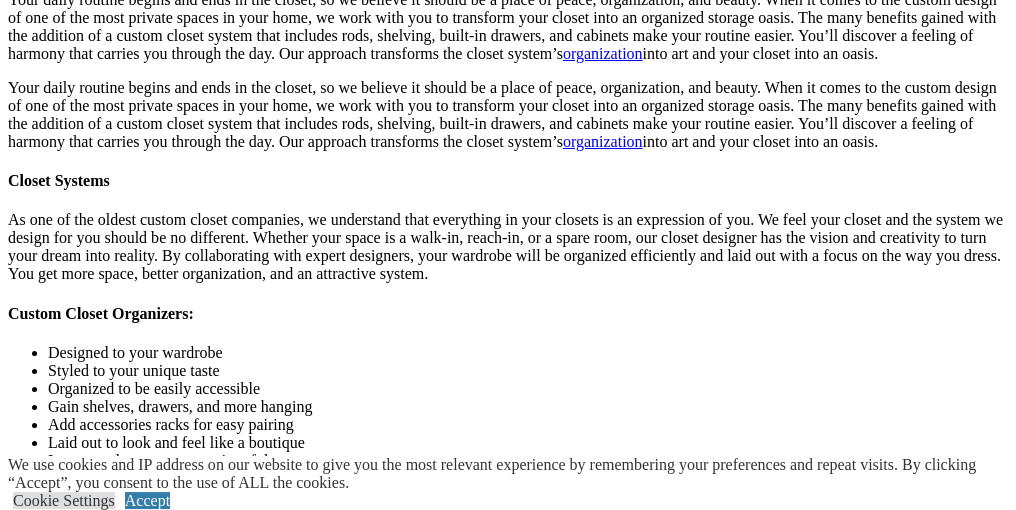 click at bounding box center (8, 52655) 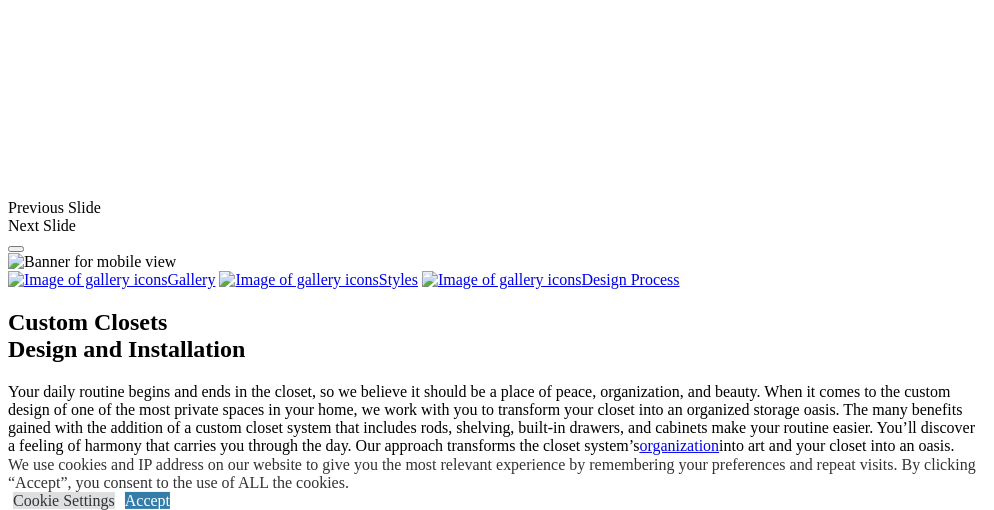 scroll, scrollTop: 1676, scrollLeft: 0, axis: vertical 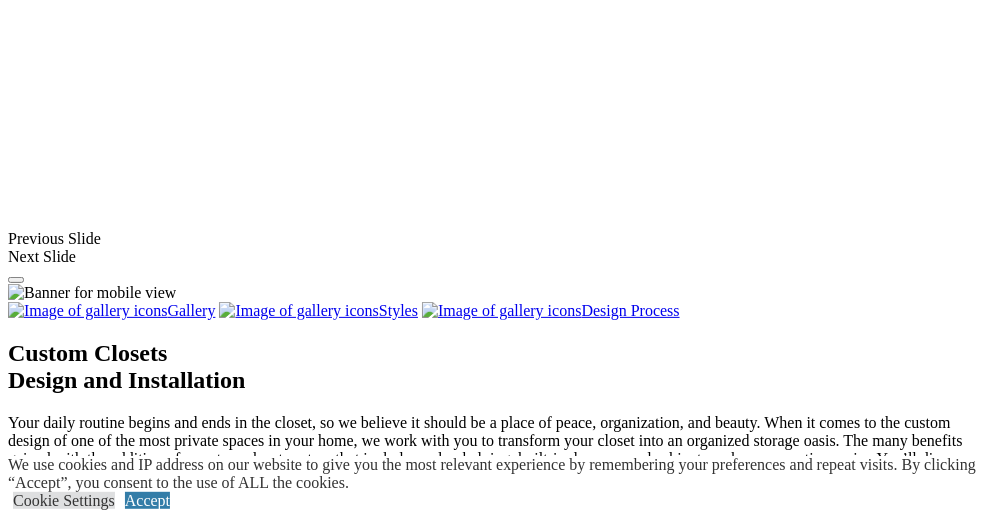 click on "Closet Organizers" at bounding box center (145, -826) 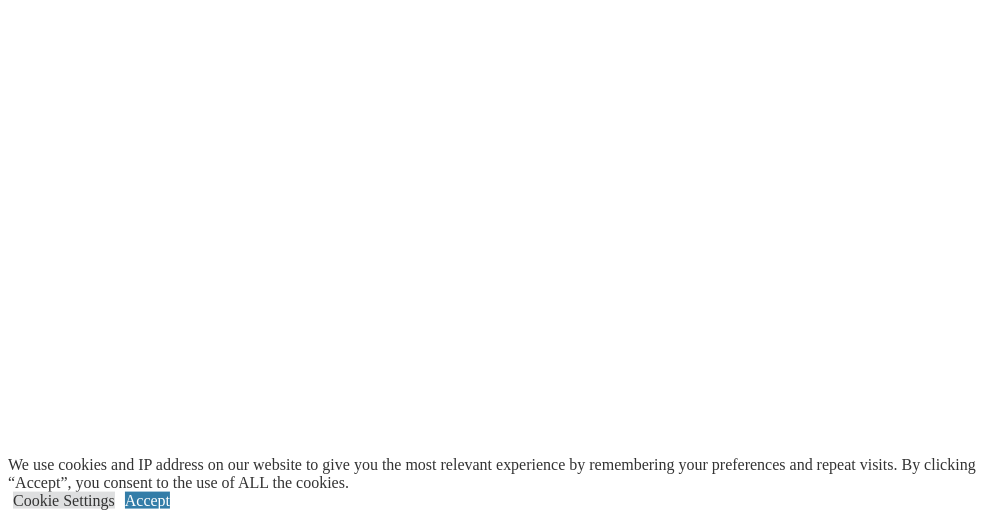 scroll, scrollTop: 4224, scrollLeft: 0, axis: vertical 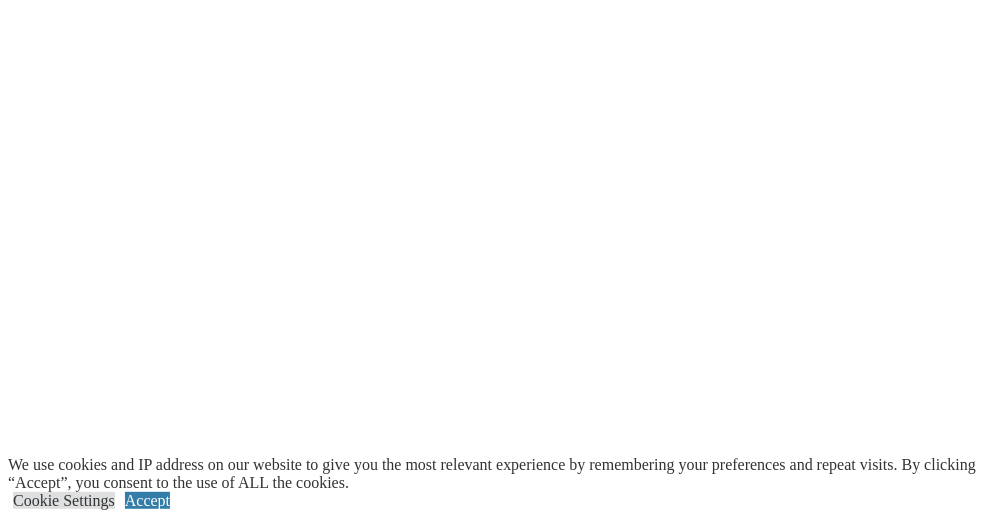 click at bounding box center (125, 3273) 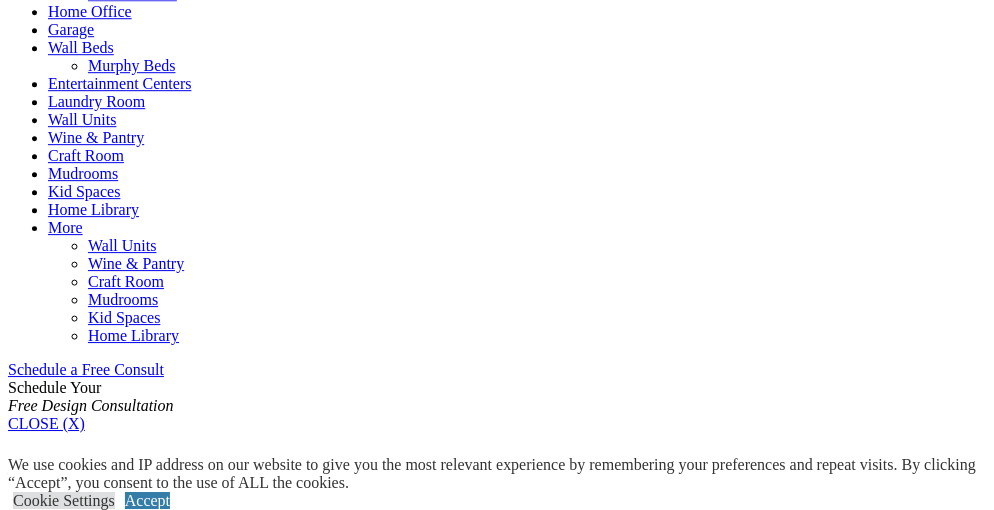 scroll, scrollTop: 971, scrollLeft: 0, axis: vertical 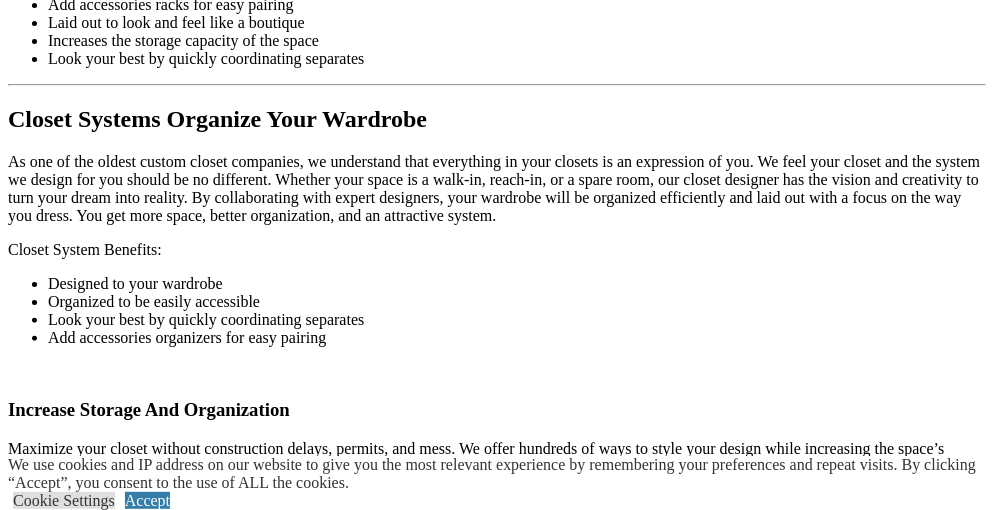 click on "Load More" at bounding box center (44, 1856) 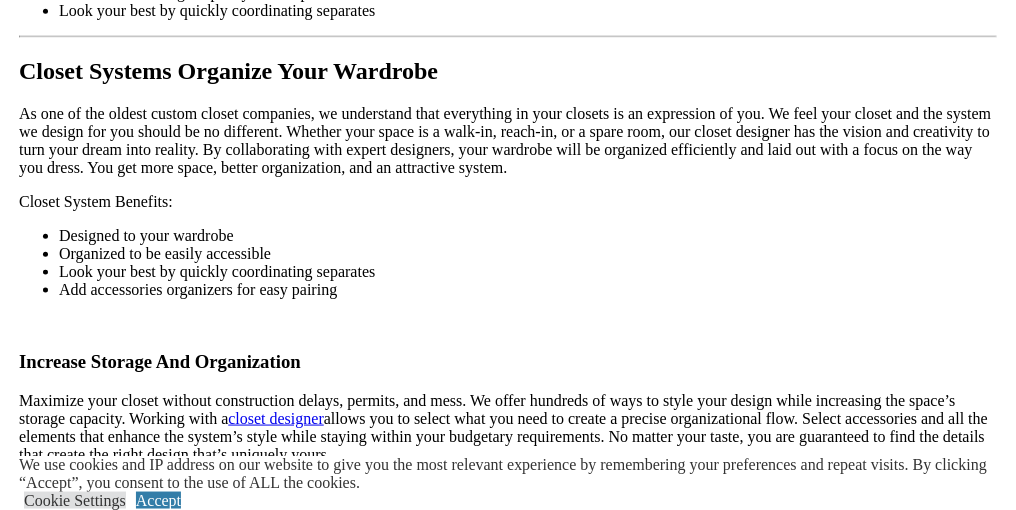 scroll, scrollTop: 2627, scrollLeft: 0, axis: vertical 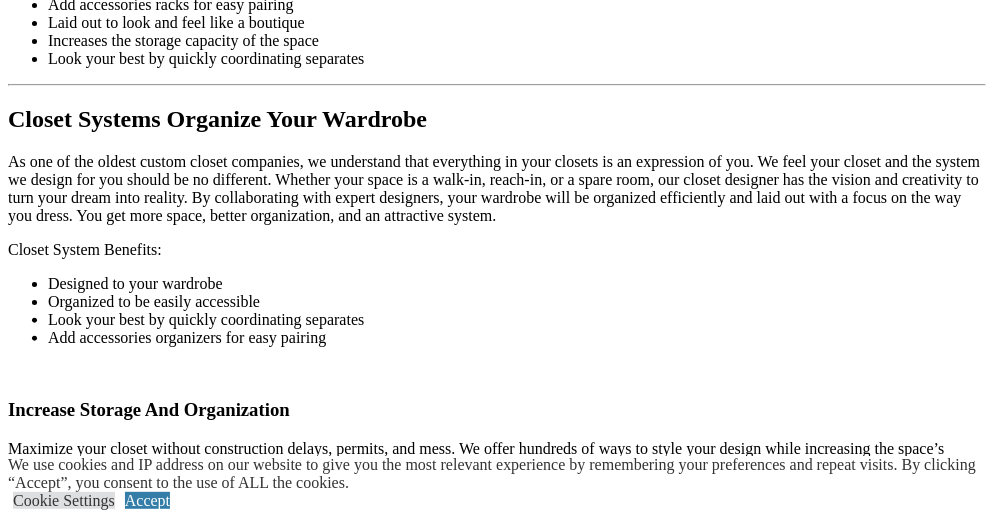 click at bounding box center (641, 1878) 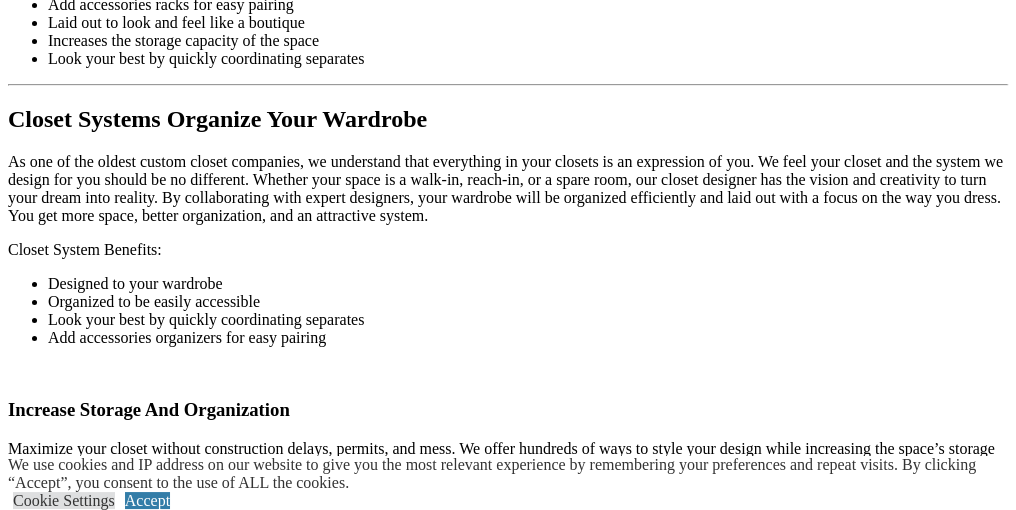click at bounding box center [8, 48113] 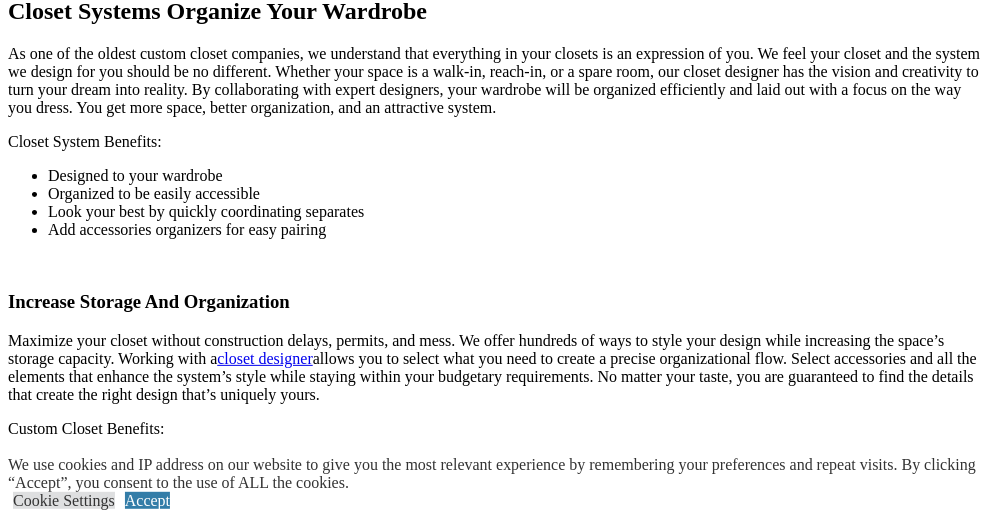 click at bounding box center [835, 1794] 